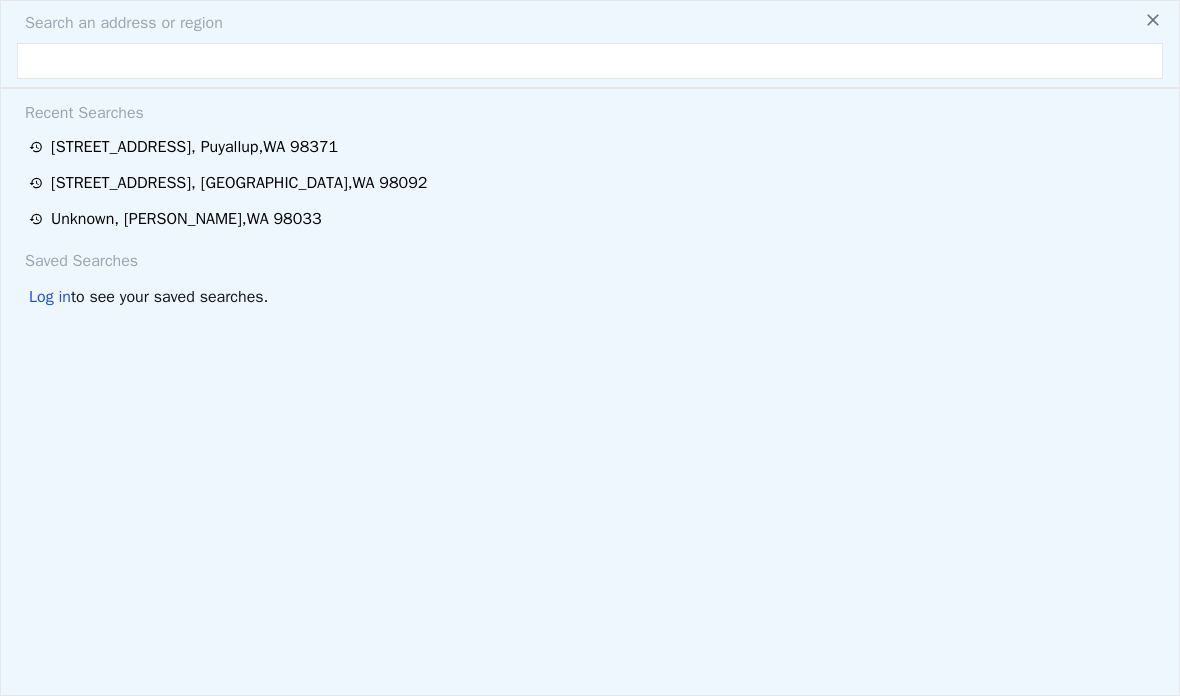 click on "Search an address or region" at bounding box center (590, 23) 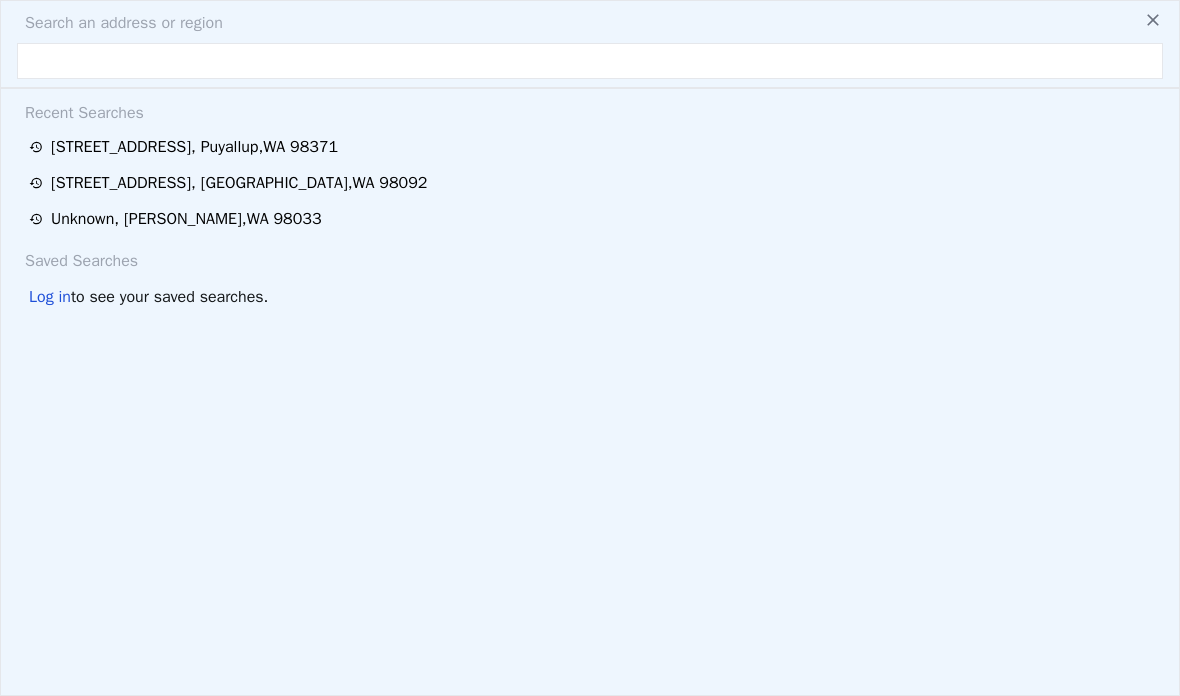 click at bounding box center (590, 61) 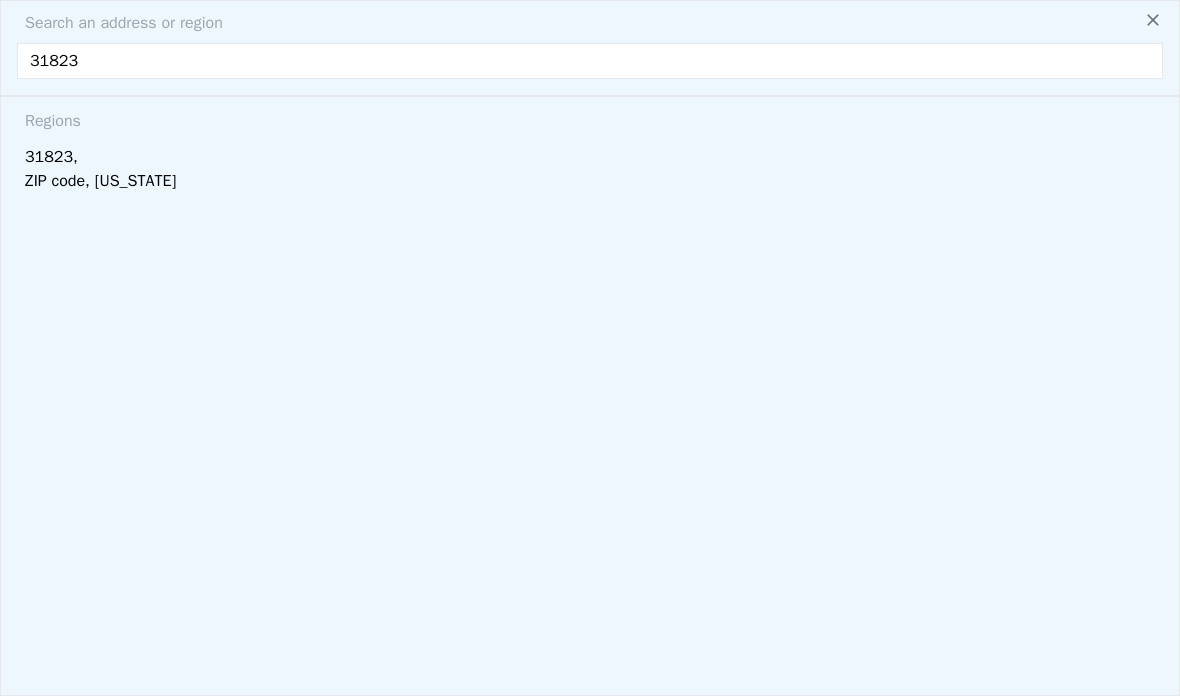 click on "31823" at bounding box center (590, 61) 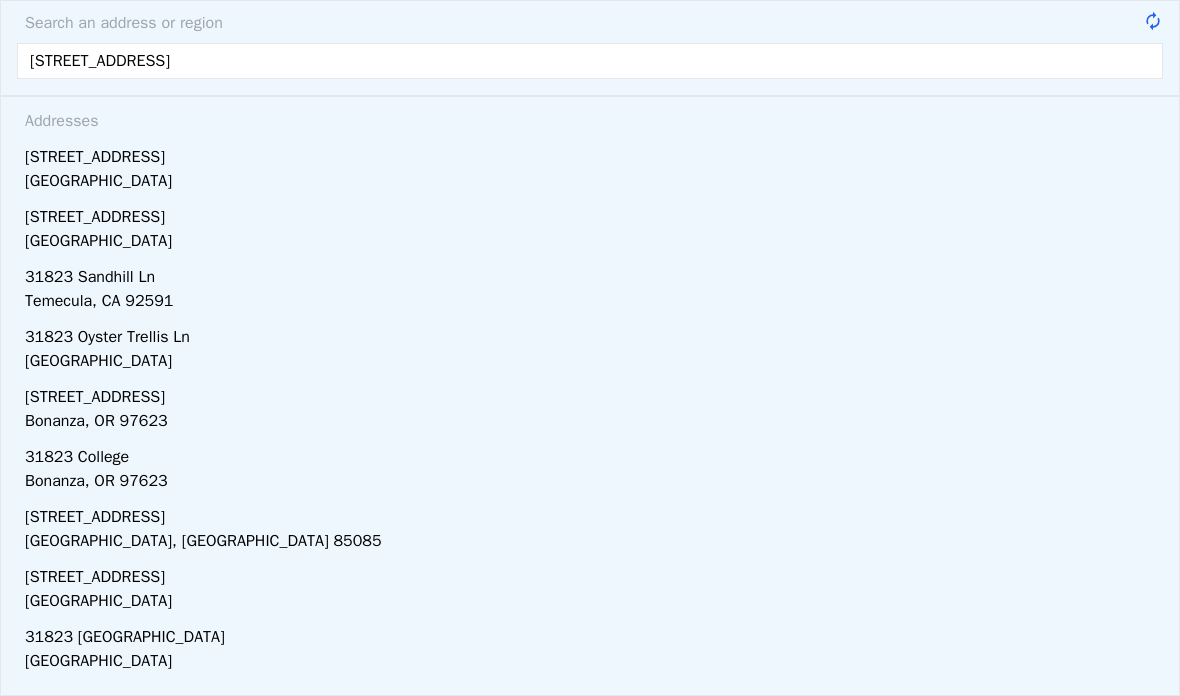 type on "[STREET_ADDRESS]" 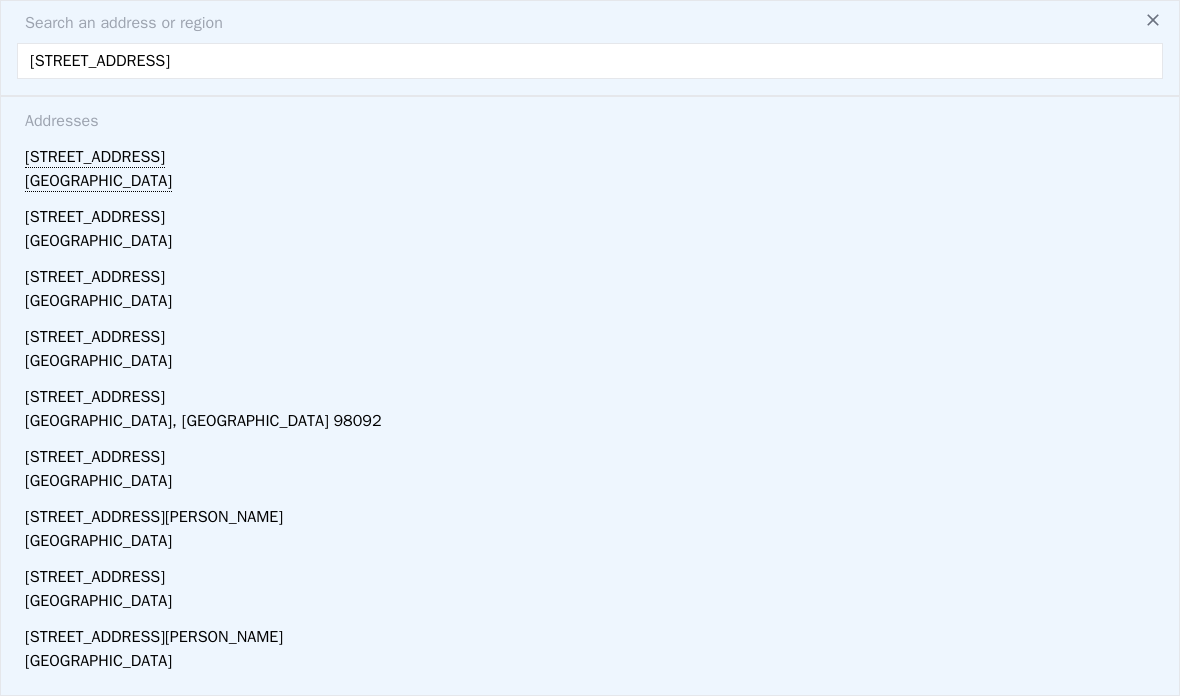 click on "[STREET_ADDRESS]" at bounding box center [594, 153] 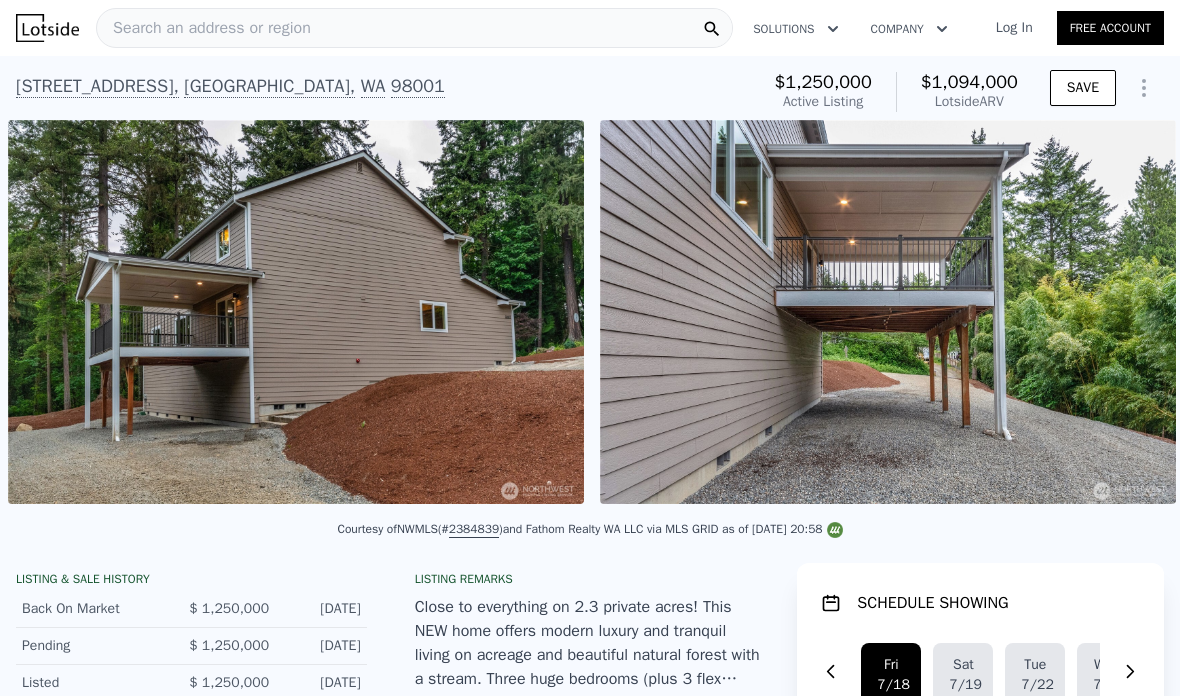 scroll, scrollTop: 0, scrollLeft: 2106, axis: horizontal 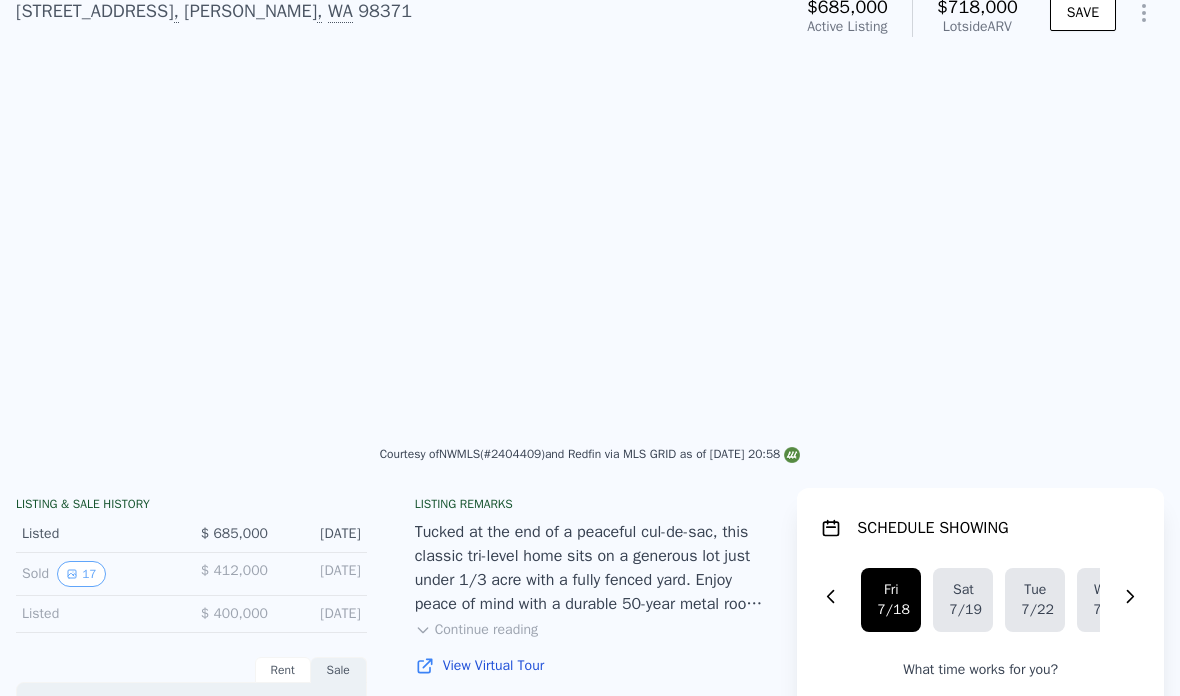 type on "$ 718,000" 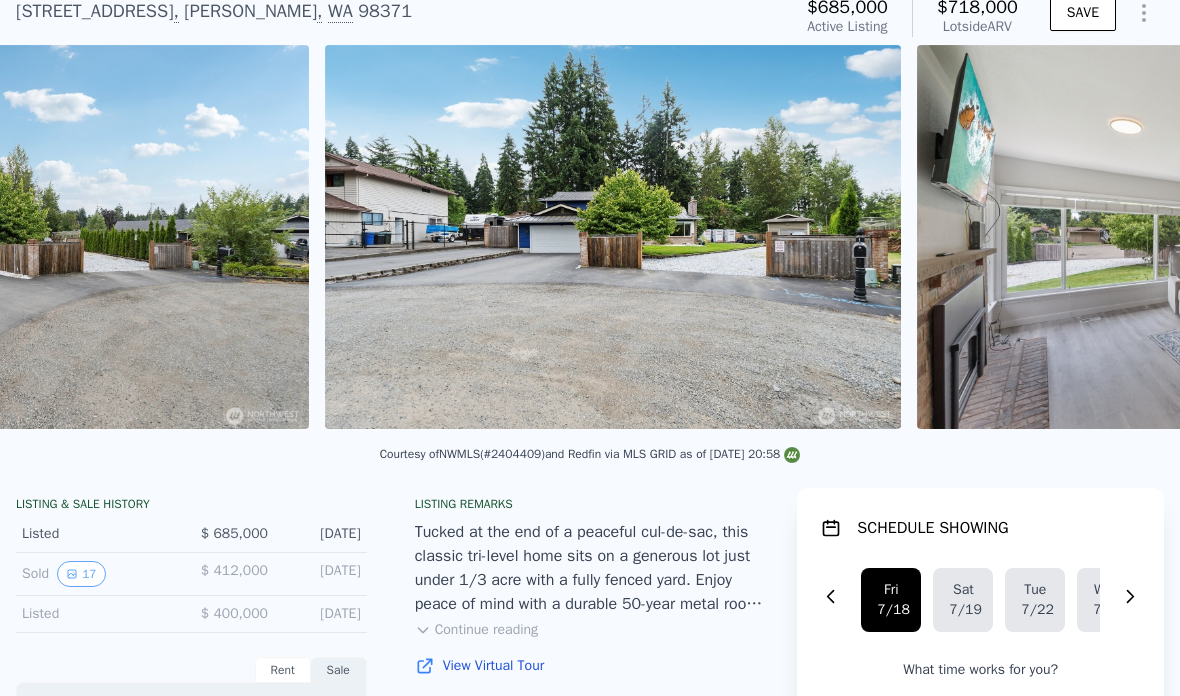type on "4" 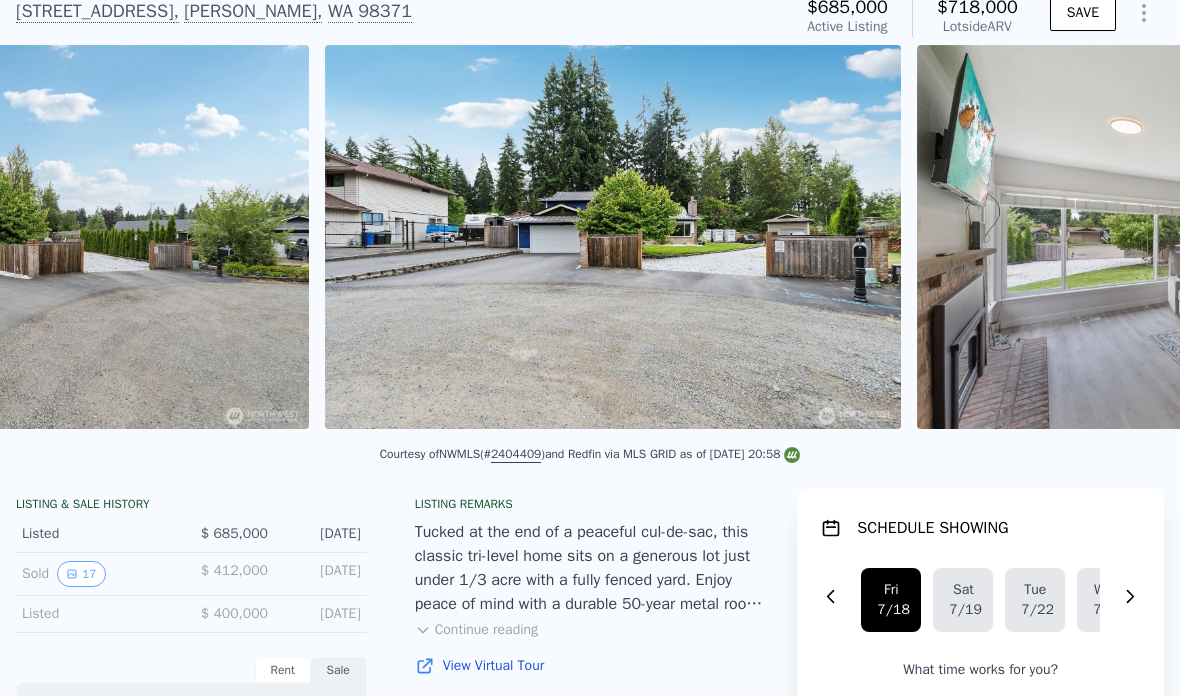 scroll, scrollTop: 0, scrollLeft: 1830, axis: horizontal 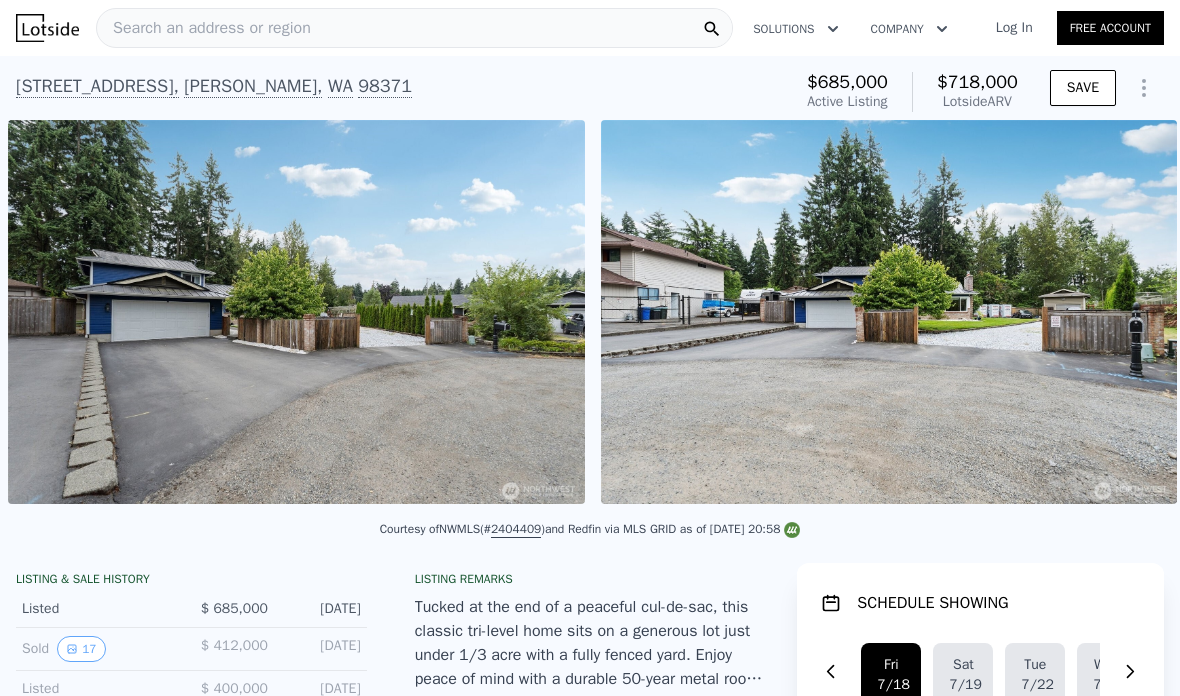 click on "Search an address or region" at bounding box center [204, 28] 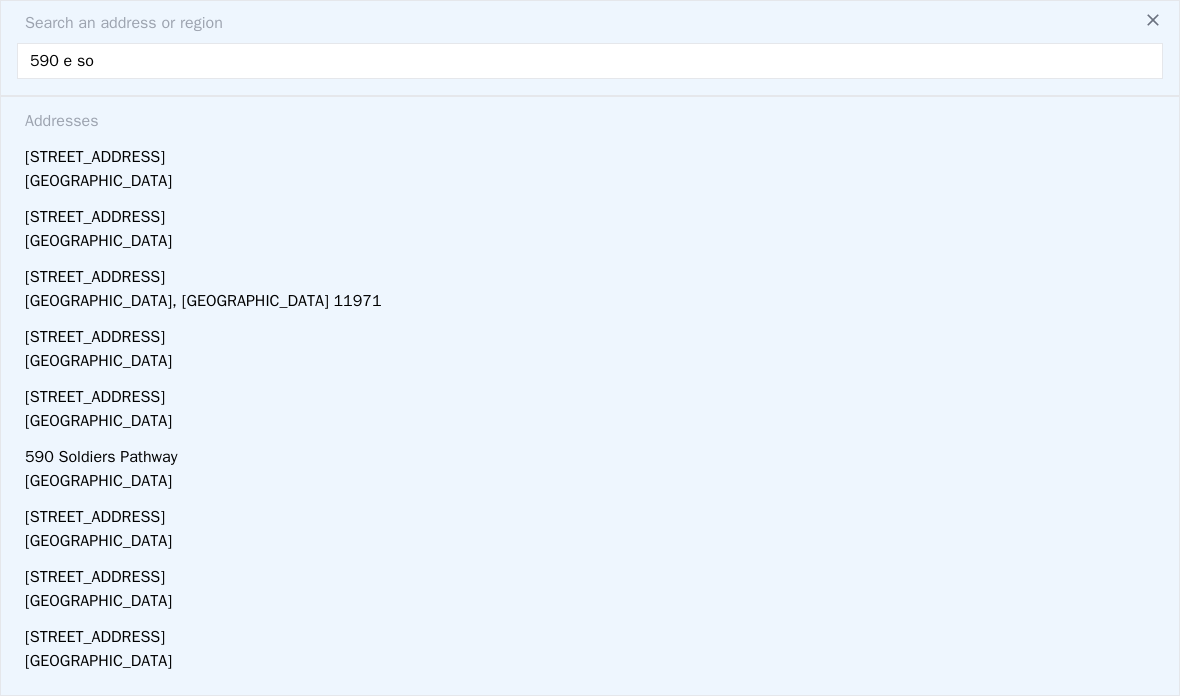 type on "590 e sod" 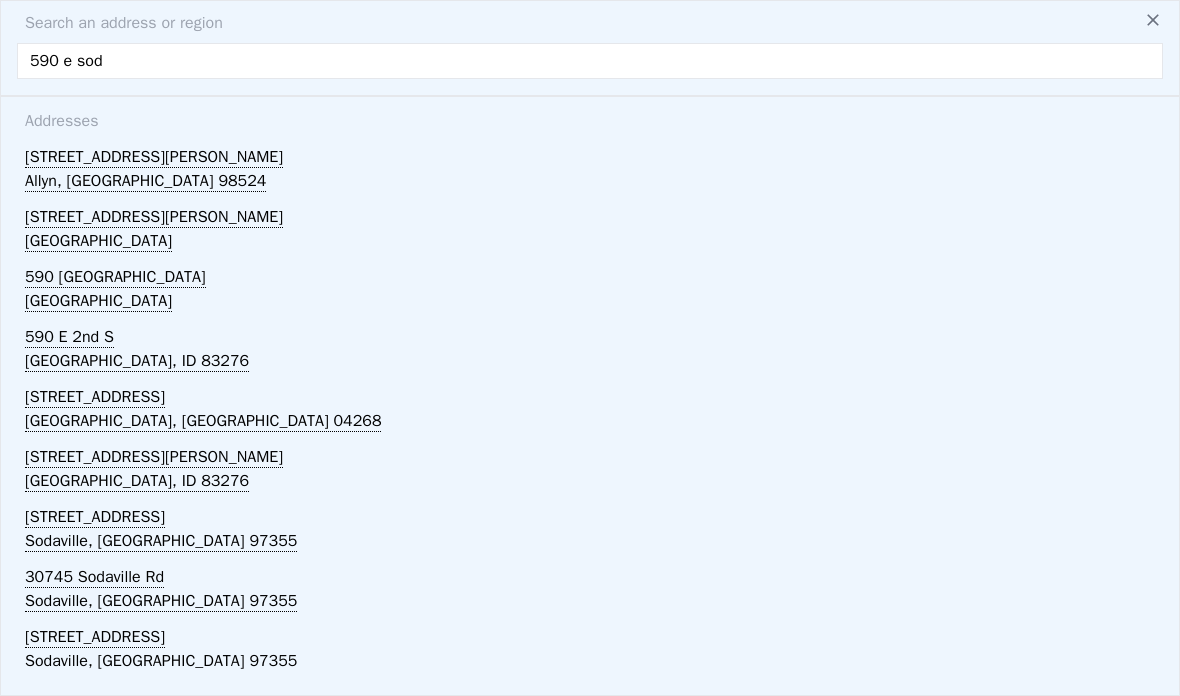 click on "Allyn, [GEOGRAPHIC_DATA] 98524" at bounding box center (594, 183) 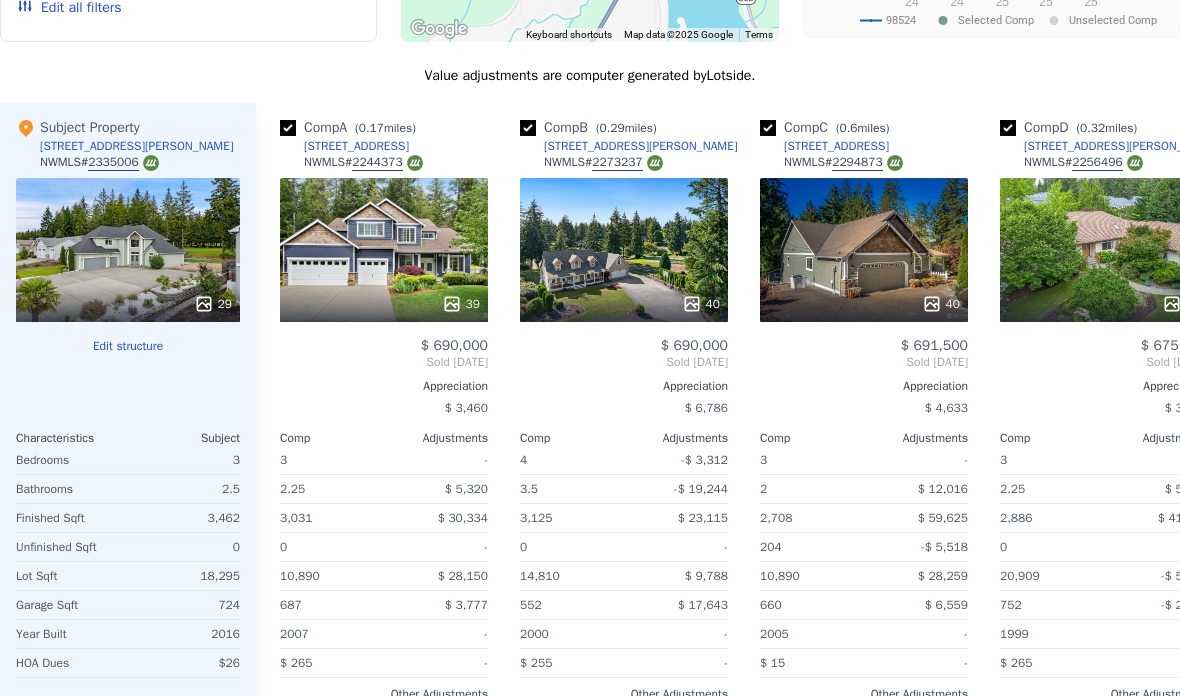 scroll, scrollTop: 2181, scrollLeft: 0, axis: vertical 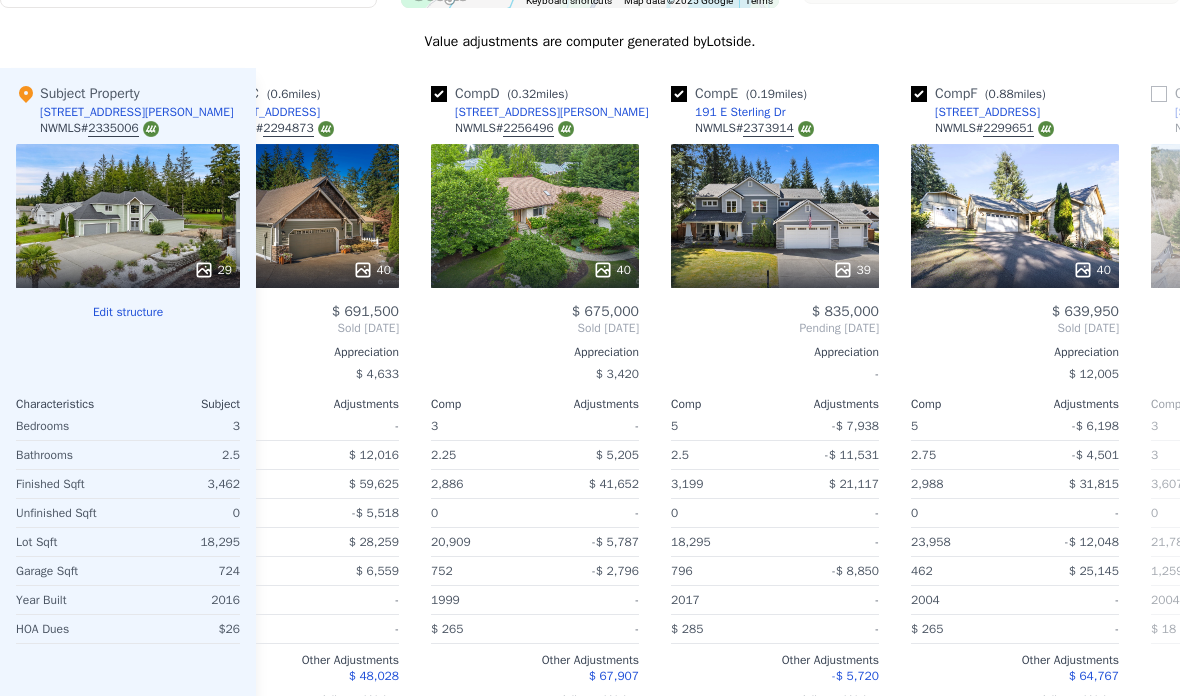 click on "40" at bounding box center [1015, 216] 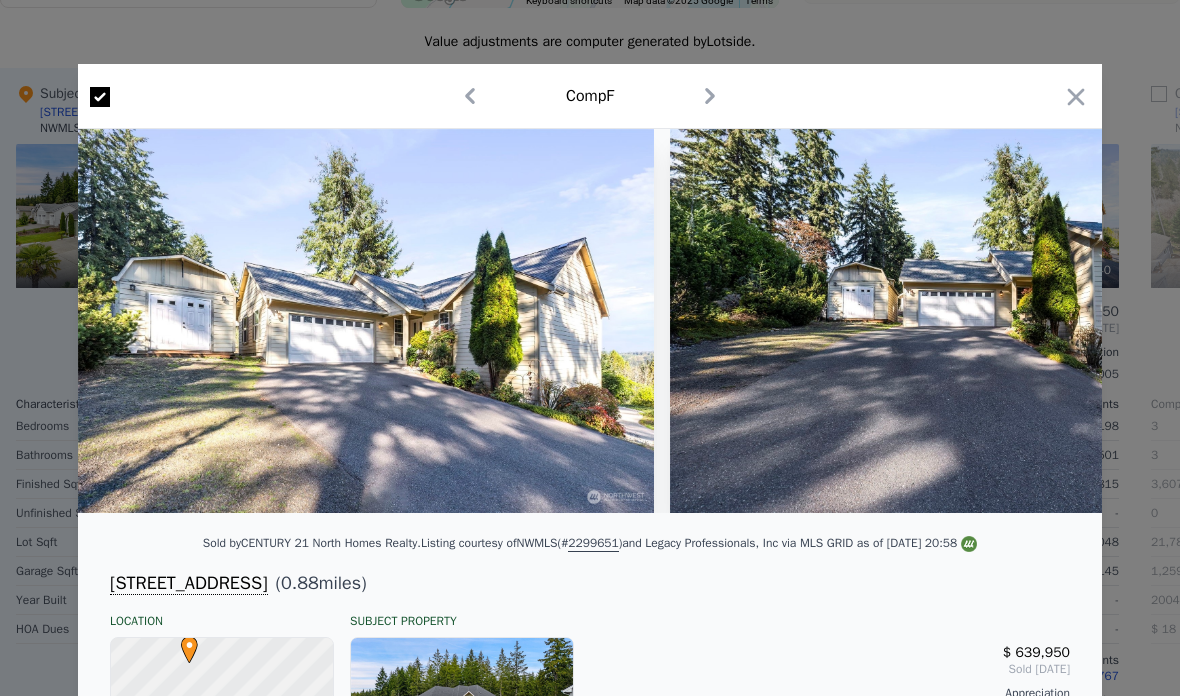click 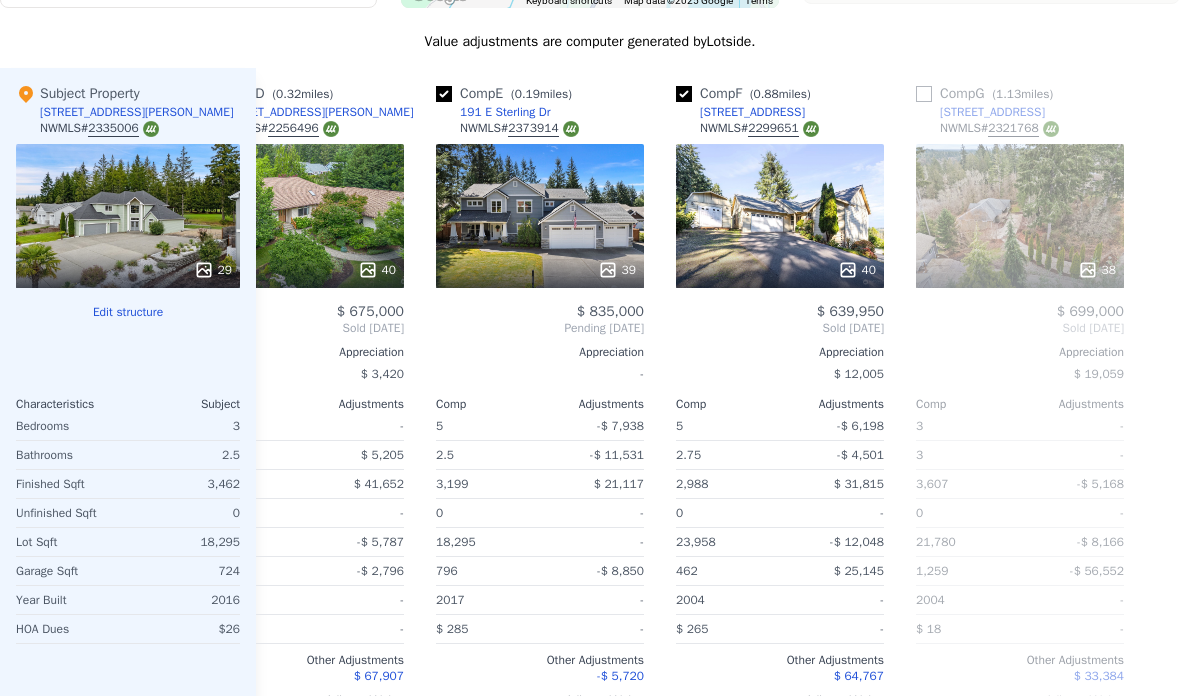scroll, scrollTop: 0, scrollLeft: 804, axis: horizontal 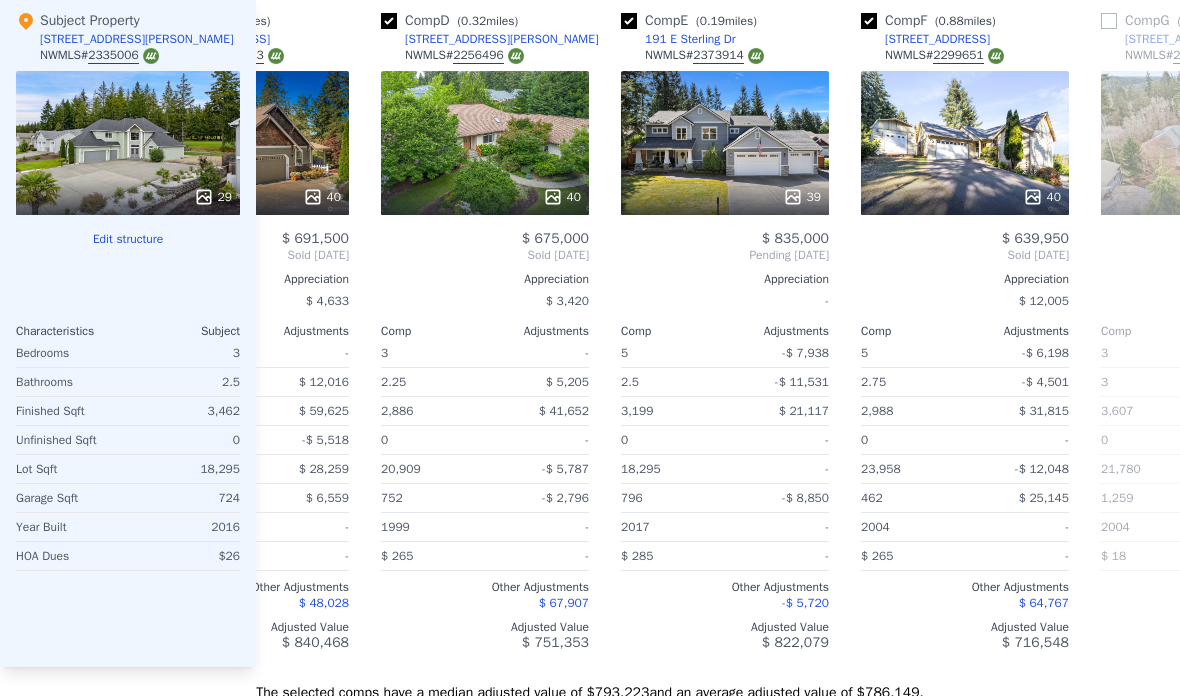 click at bounding box center [725, 197] 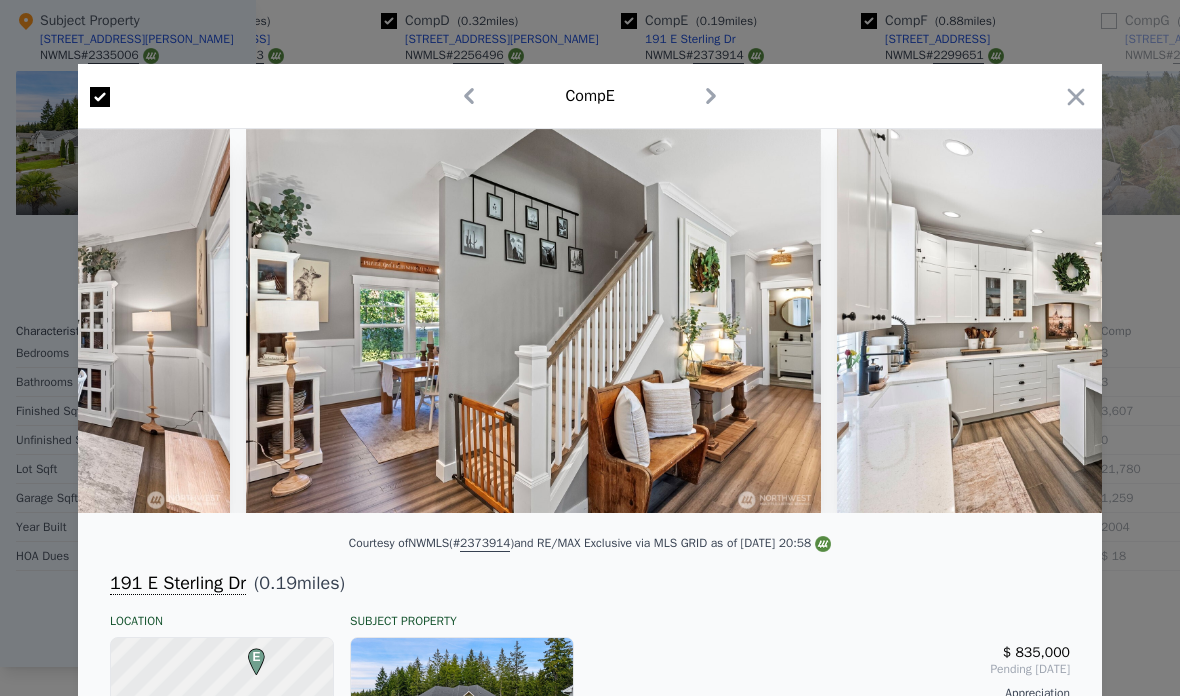 scroll, scrollTop: 0, scrollLeft: 4233, axis: horizontal 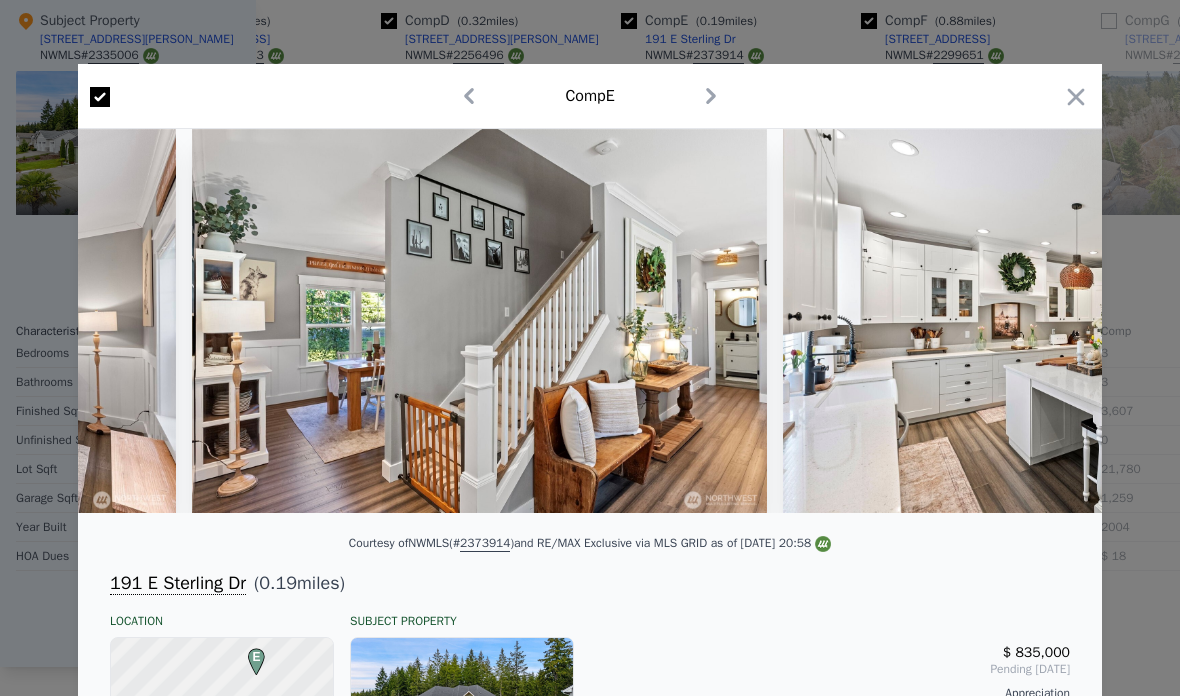 click 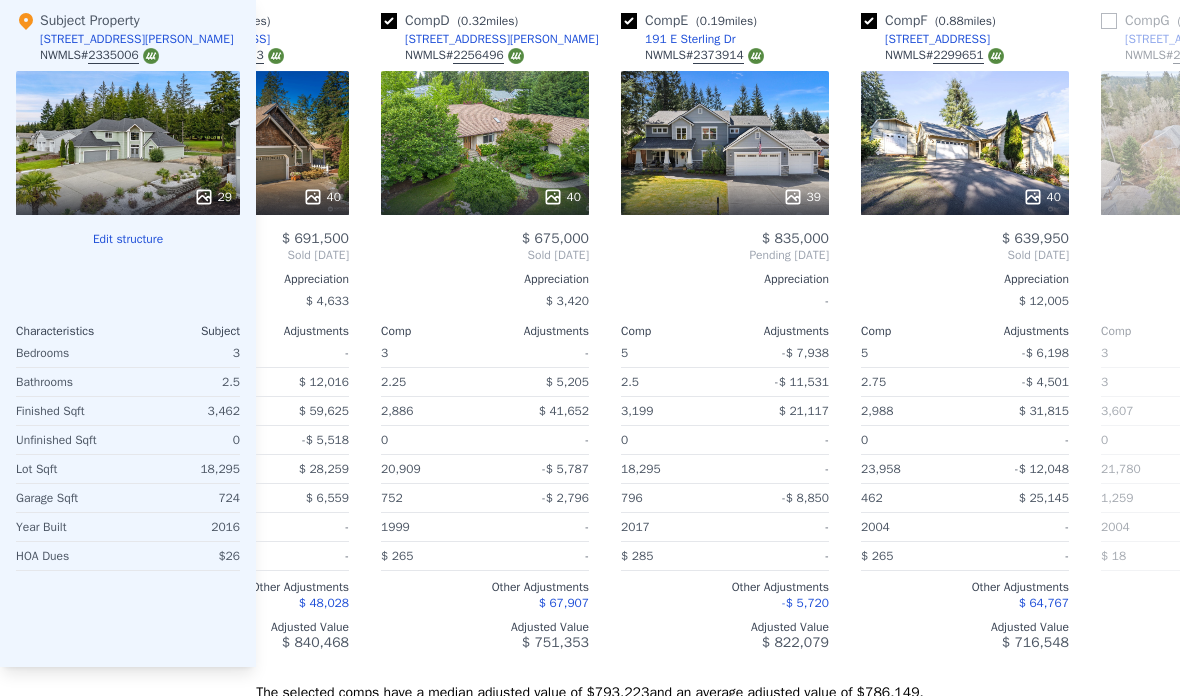 click on "29" at bounding box center (128, 143) 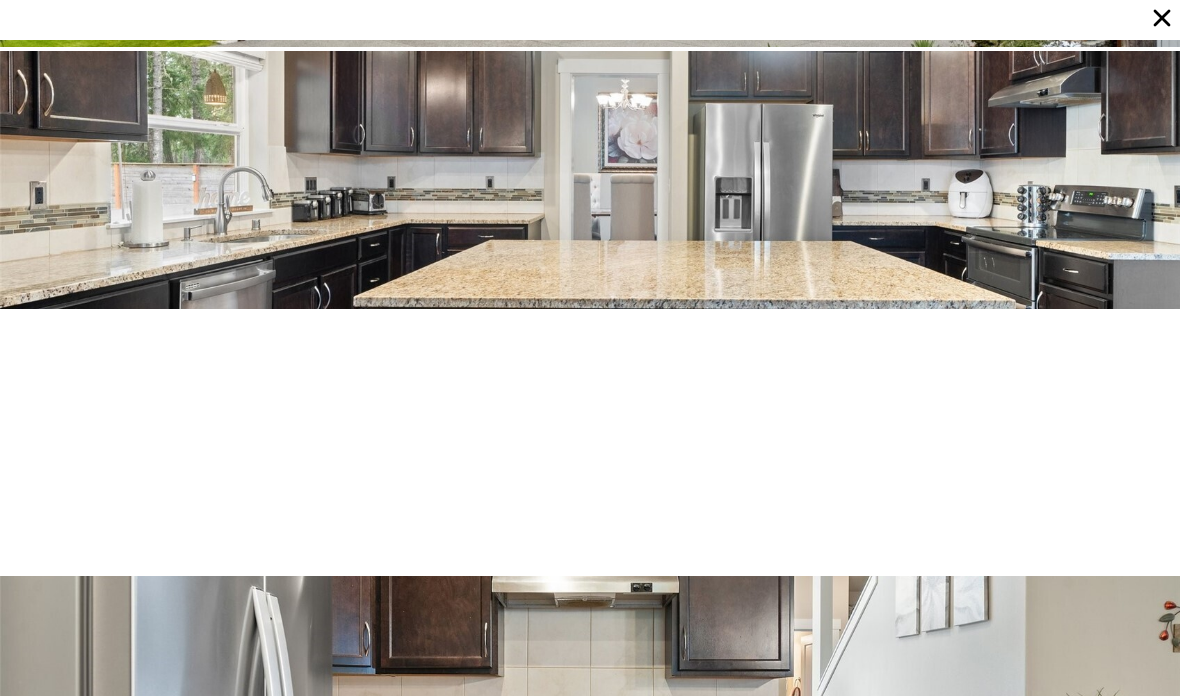 scroll, scrollTop: 263, scrollLeft: 0, axis: vertical 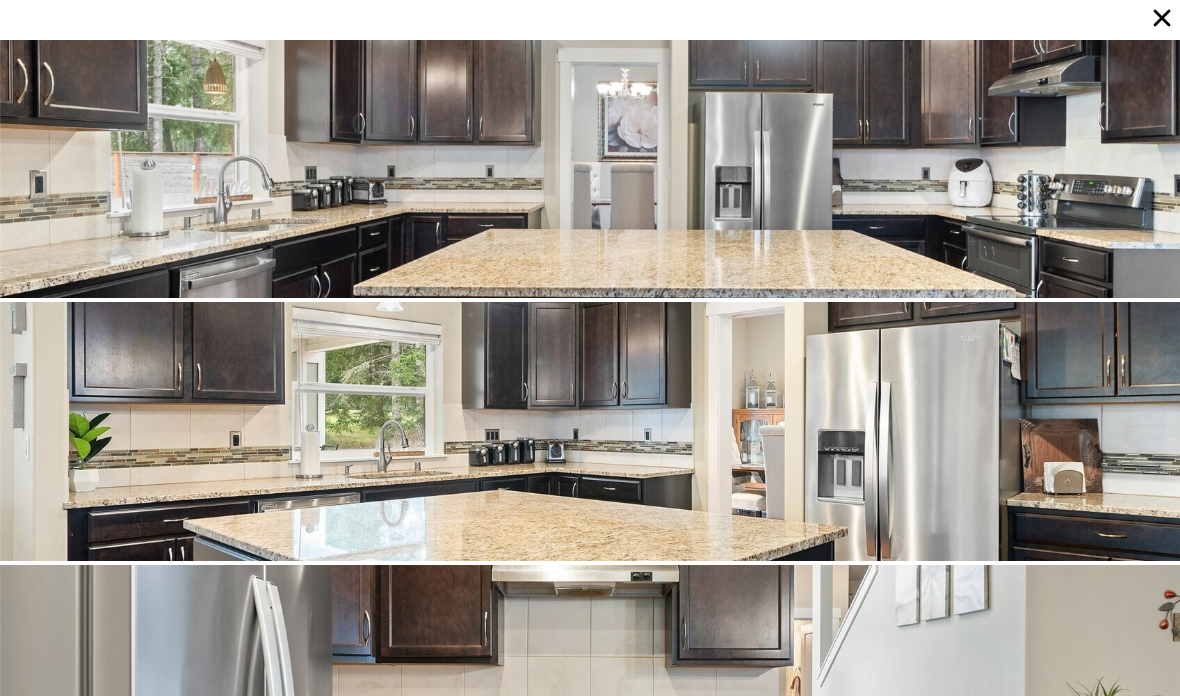 click 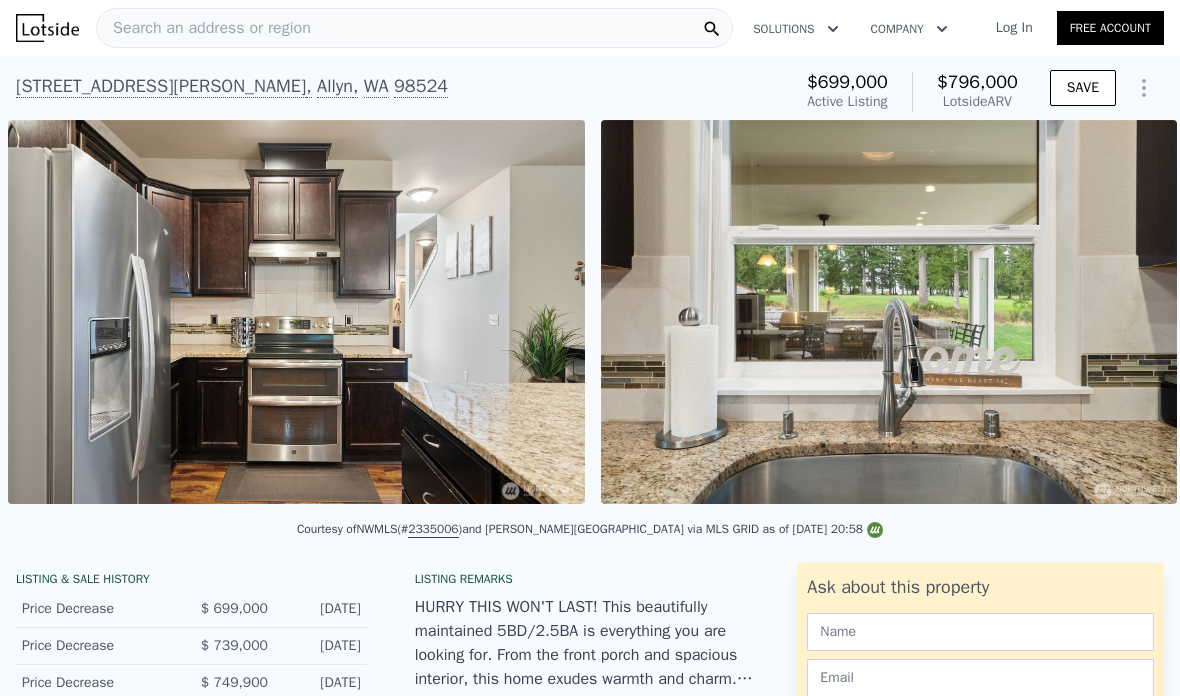scroll, scrollTop: 487, scrollLeft: 0, axis: vertical 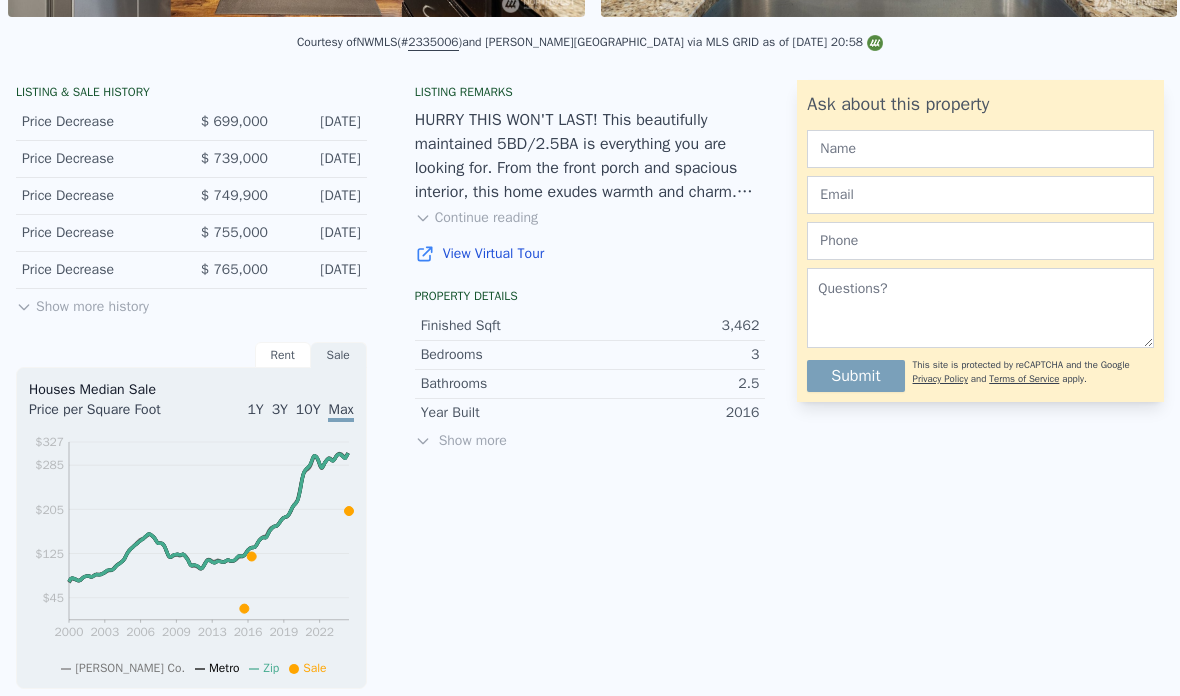click on "Show more" at bounding box center [590, 441] 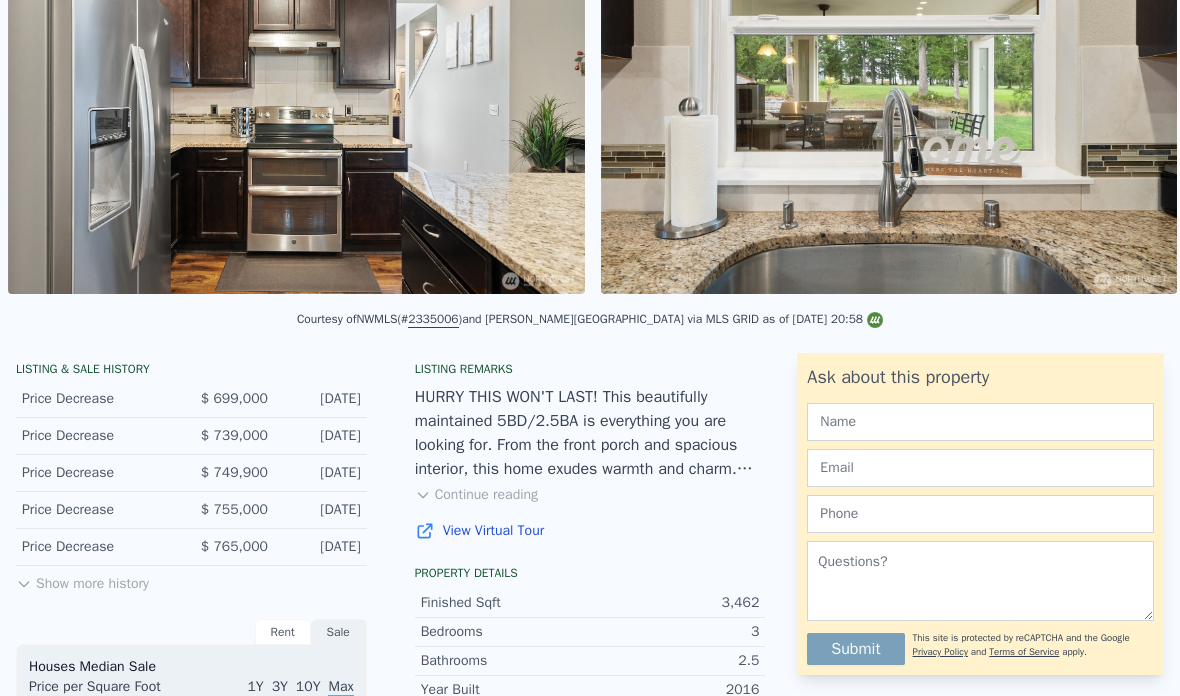 scroll, scrollTop: 134, scrollLeft: 0, axis: vertical 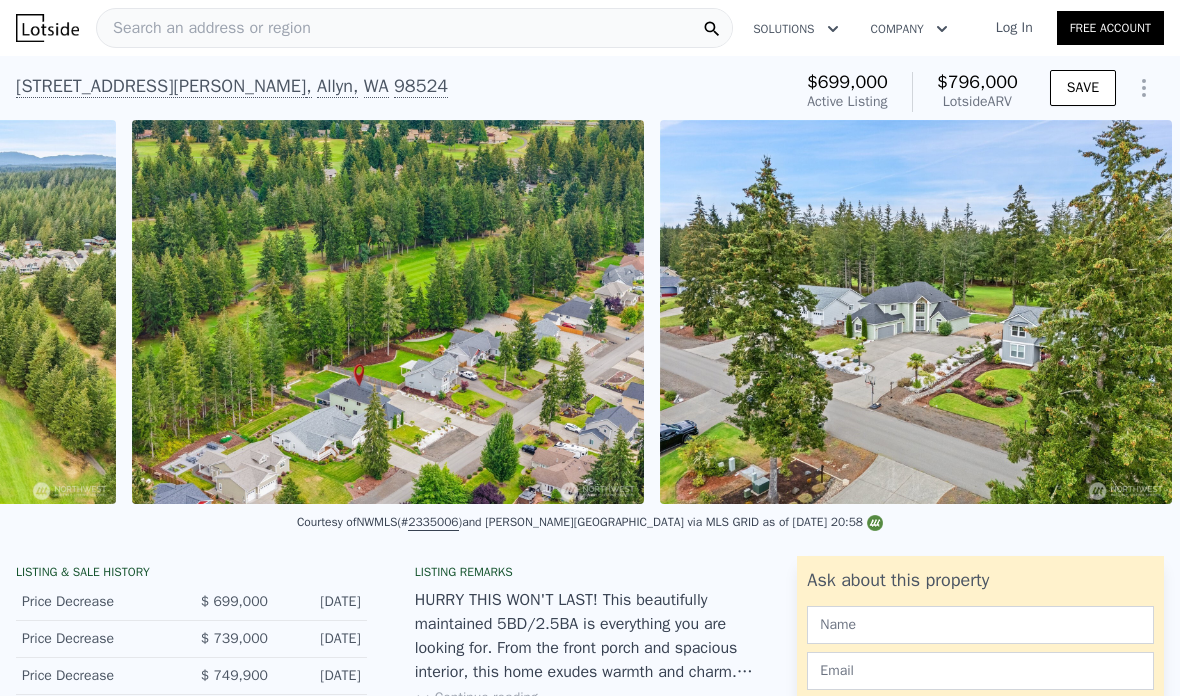 click on "Search an address or region" at bounding box center [204, 28] 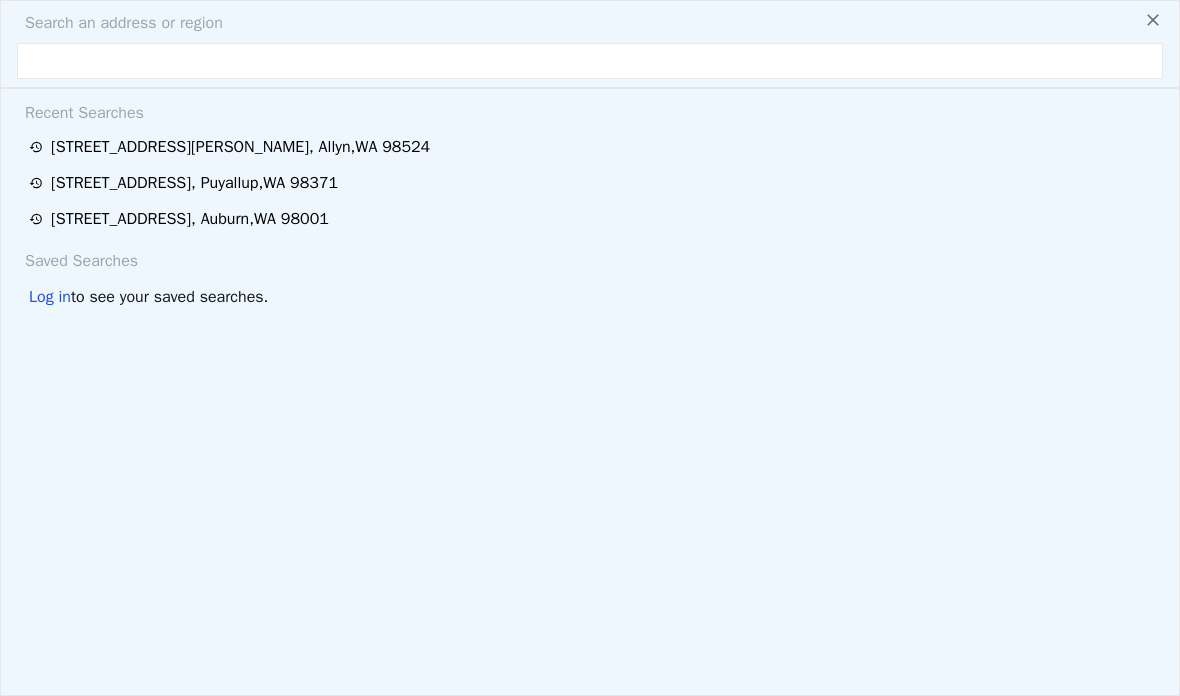 click at bounding box center (590, 61) 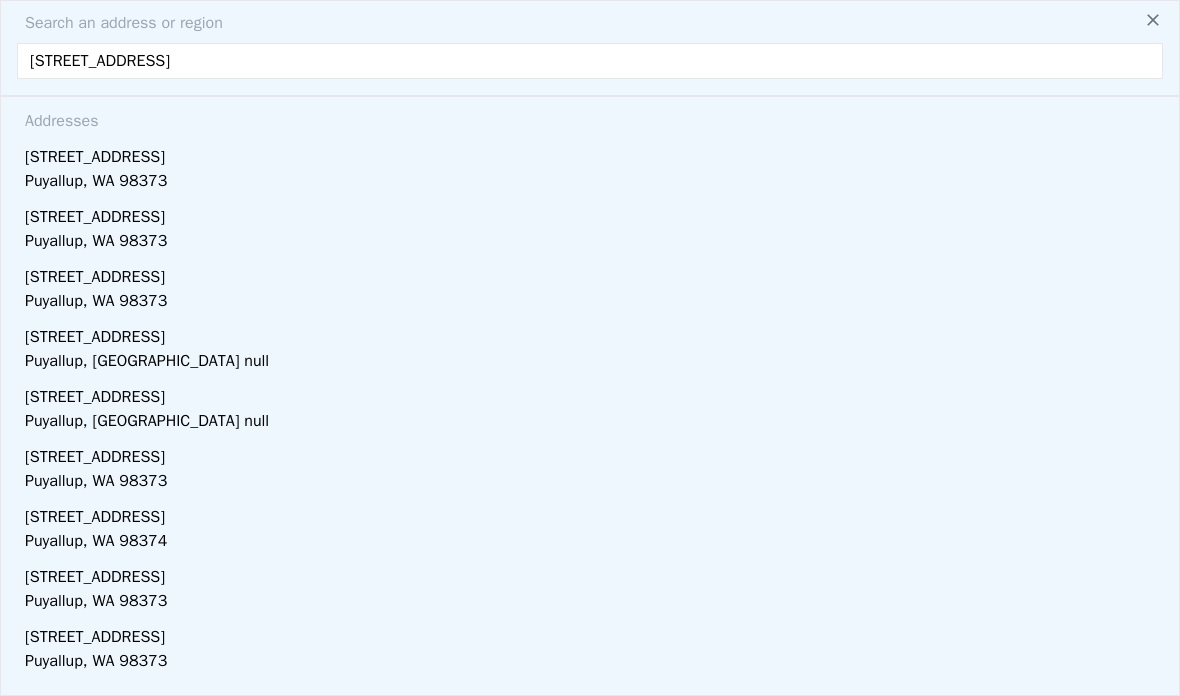 type on "[STREET_ADDRESS]" 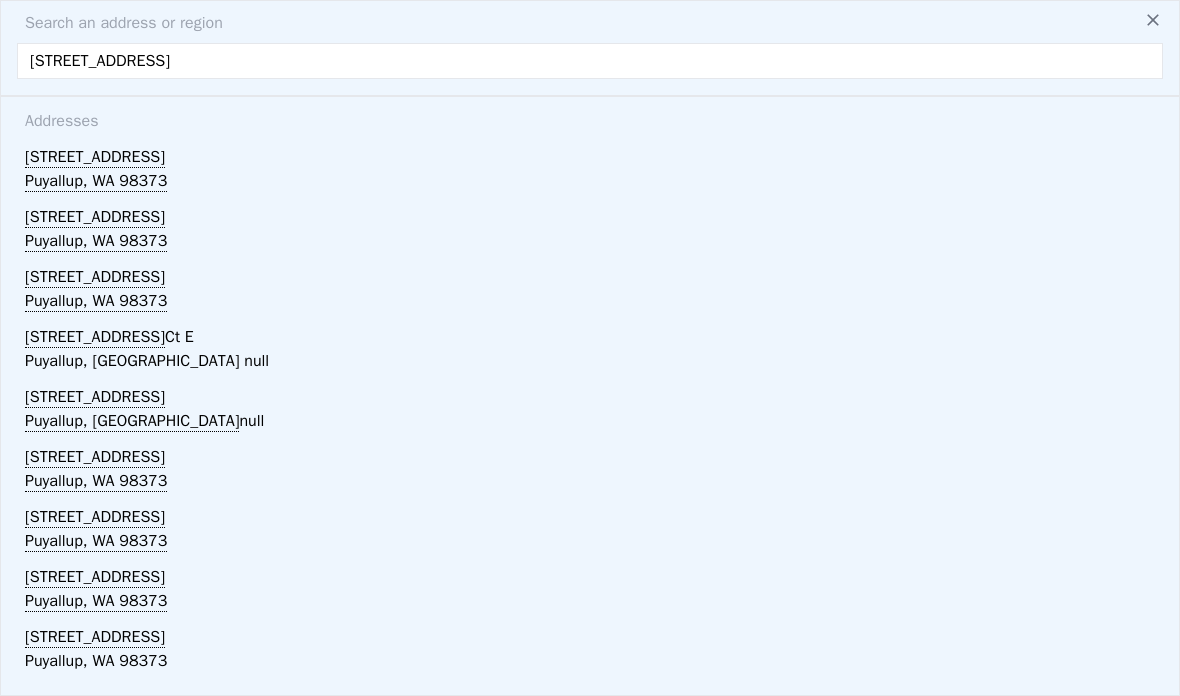 click on "Puyallup, WA 98373" at bounding box center [594, 183] 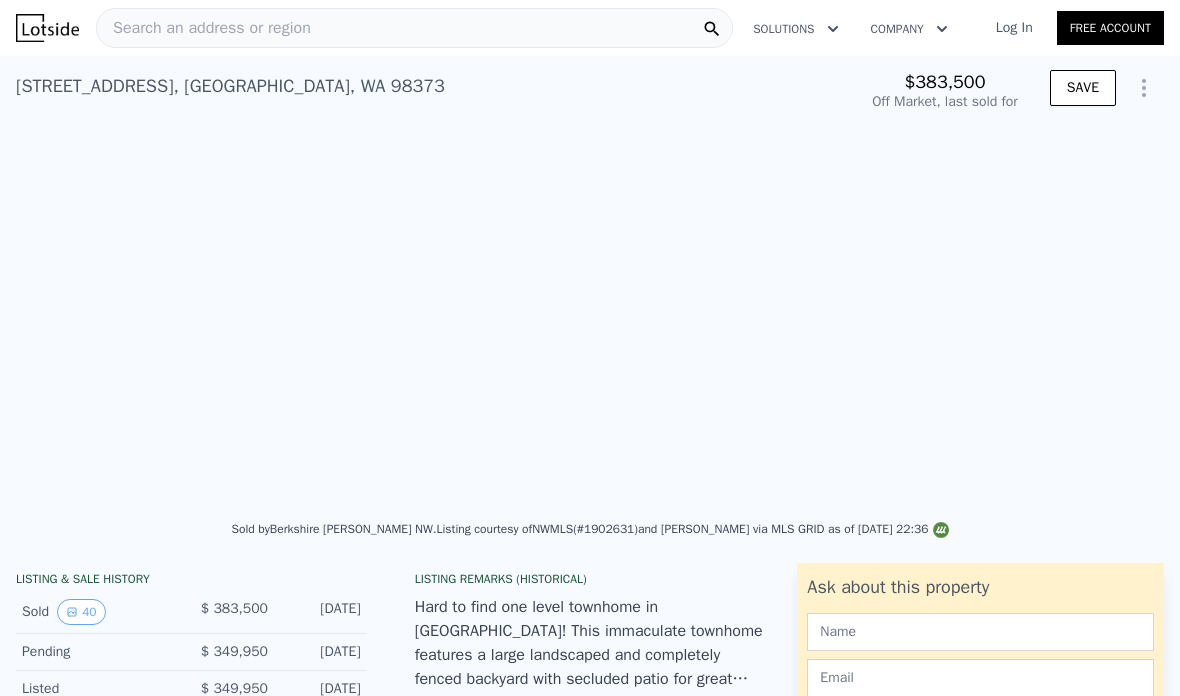 scroll, scrollTop: 0, scrollLeft: 0, axis: both 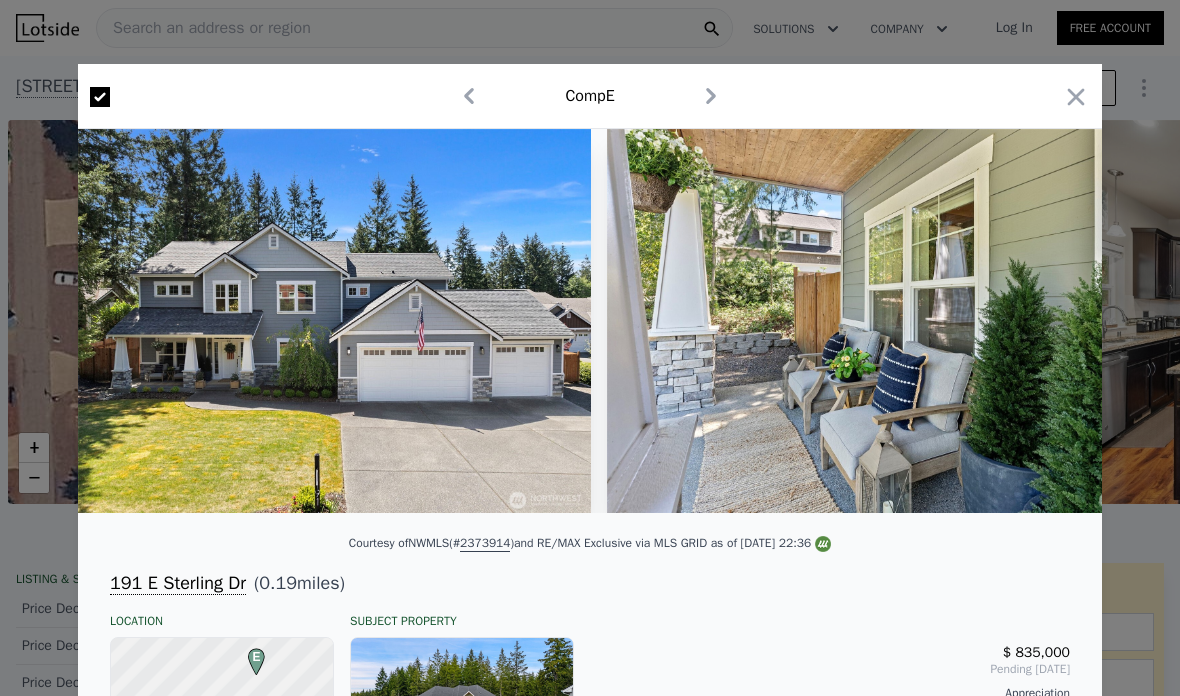 click at bounding box center (100, 97) 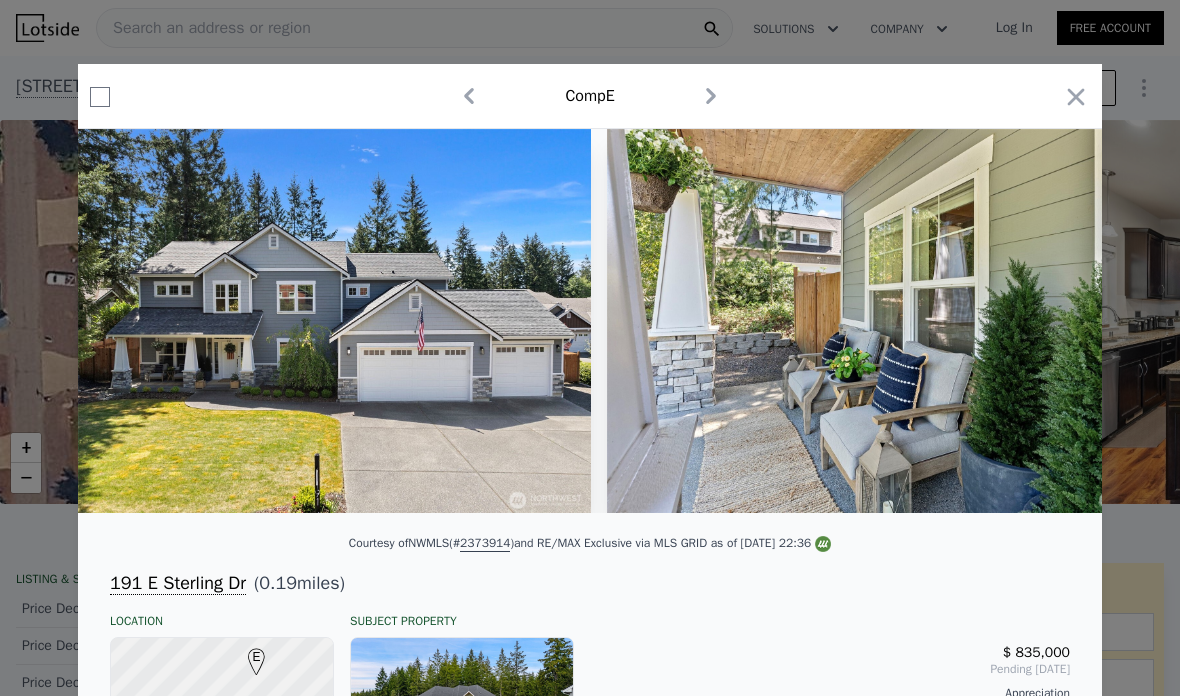 scroll, scrollTop: 0, scrollLeft: 8, axis: horizontal 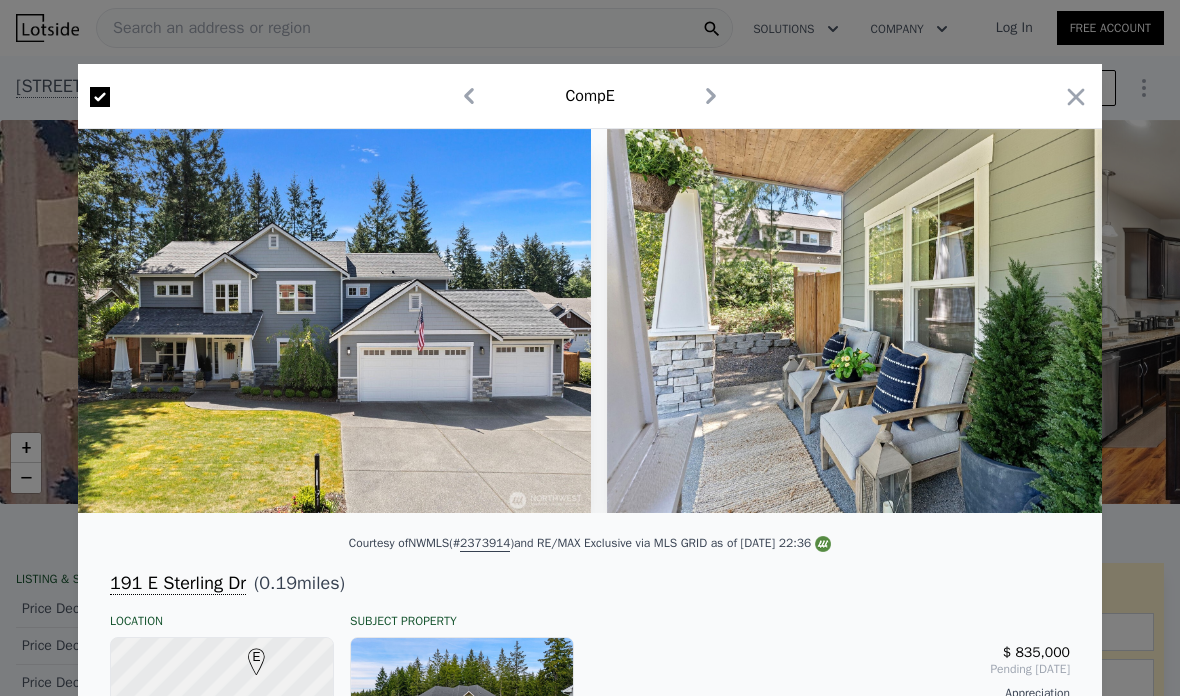 checkbox on "true" 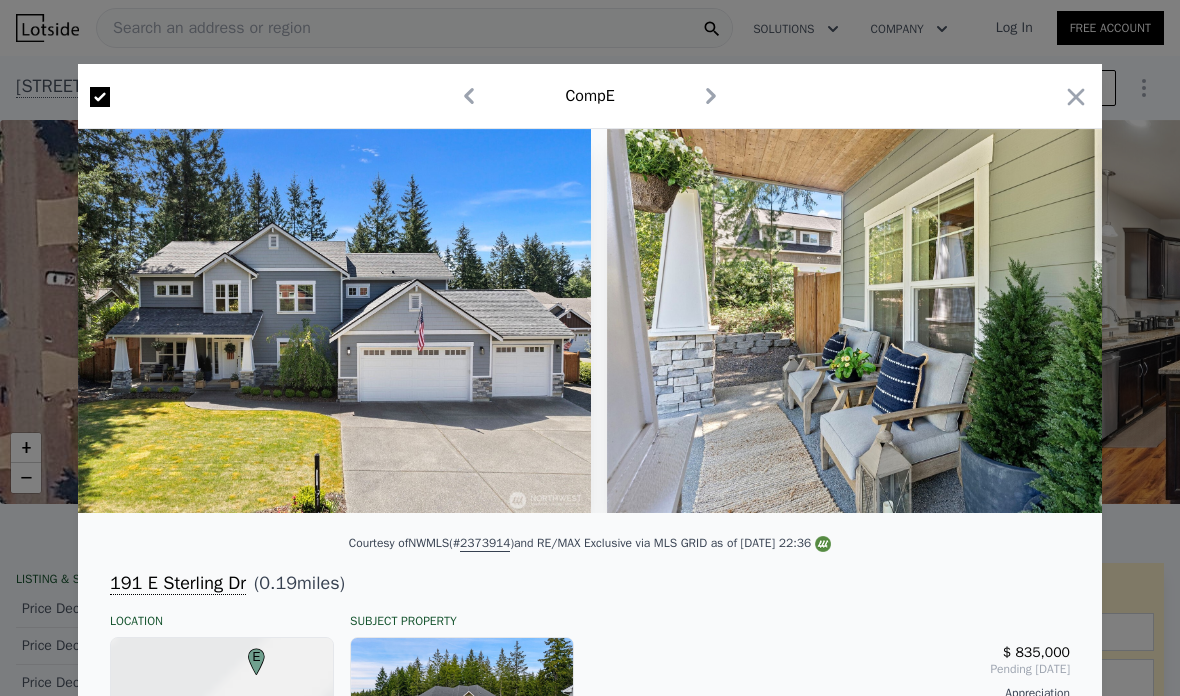 checkbox on "true" 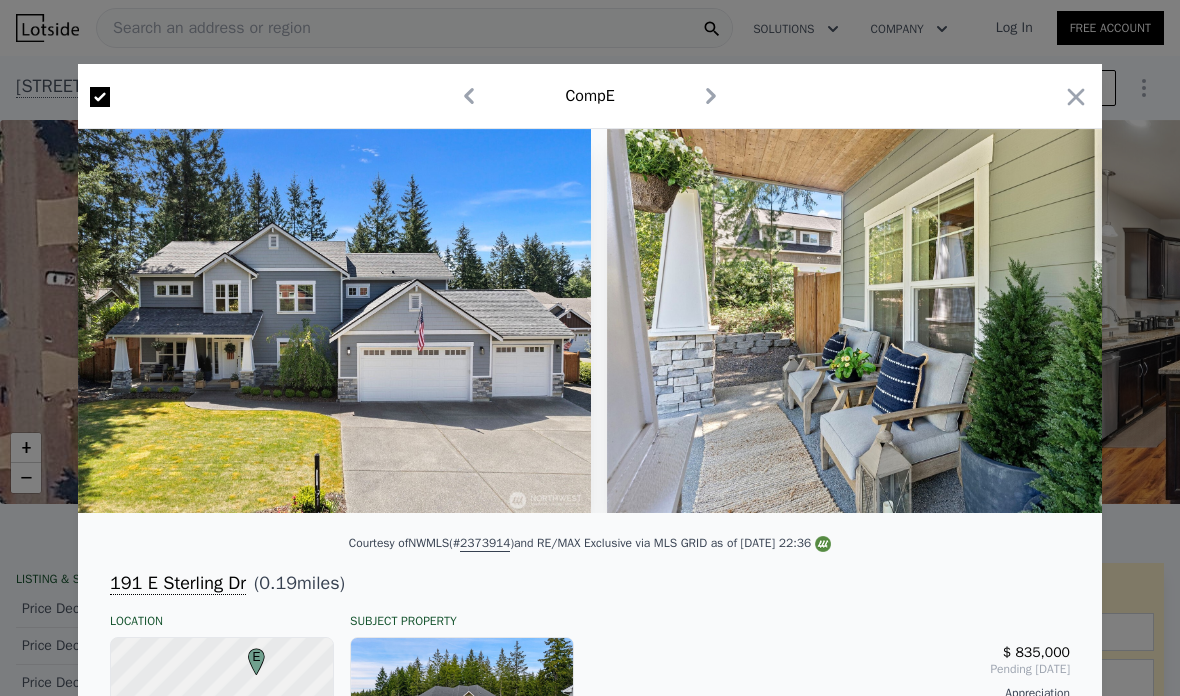click 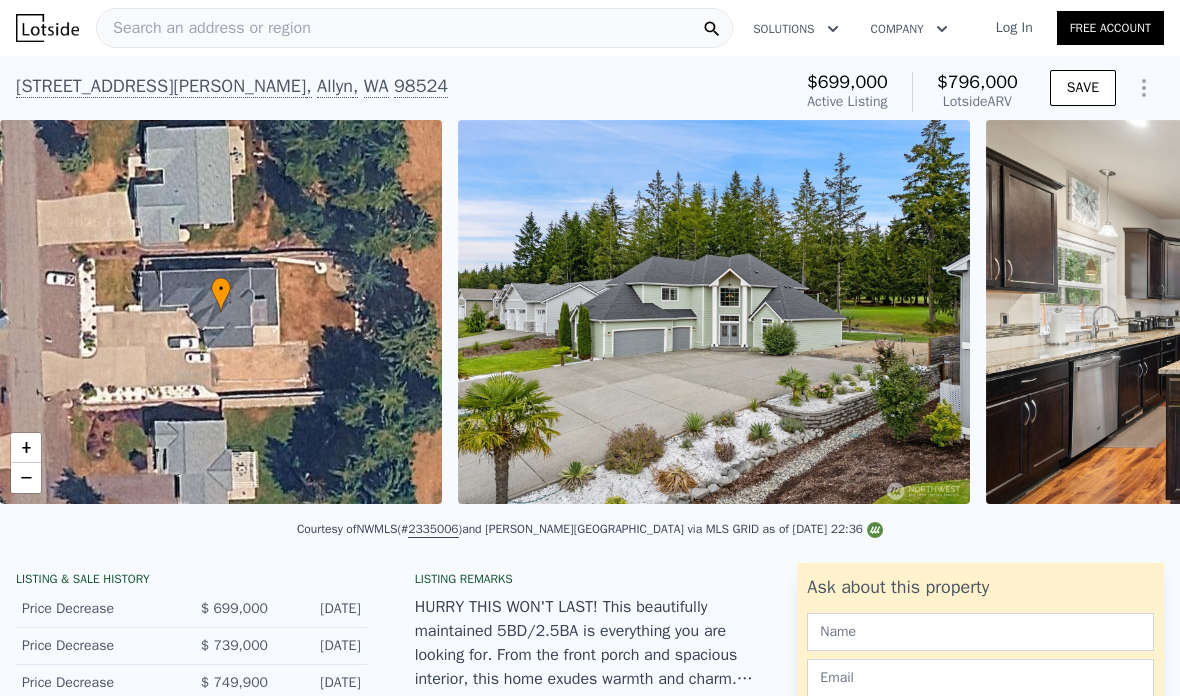 click on "Search an address or region" at bounding box center [204, 28] 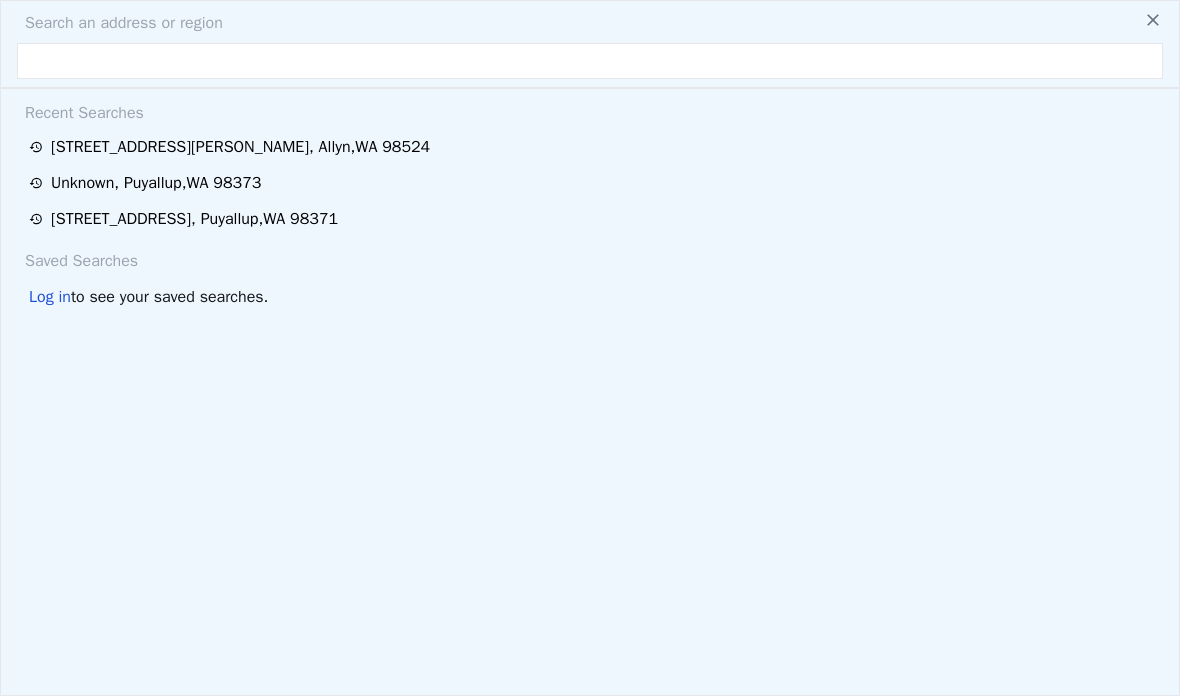 click on "590 E Soderberg Rd ,   Allyn ,  WA   98524" at bounding box center [240, 147] 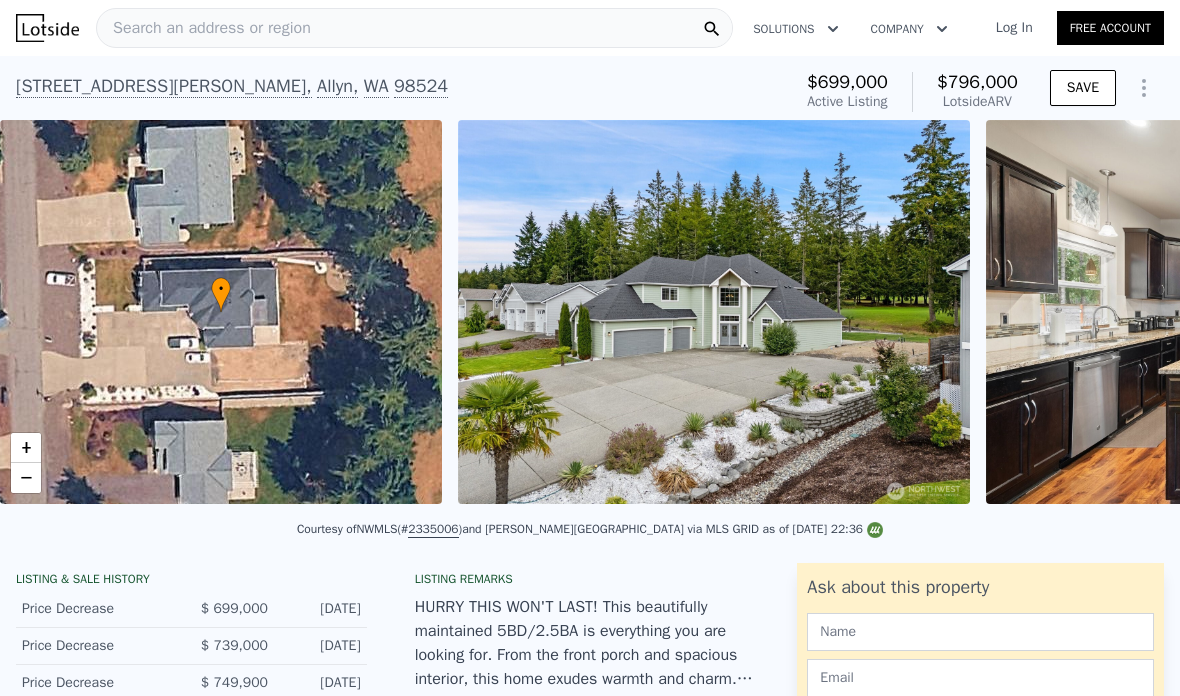 click on "Search an address or region" at bounding box center (204, 28) 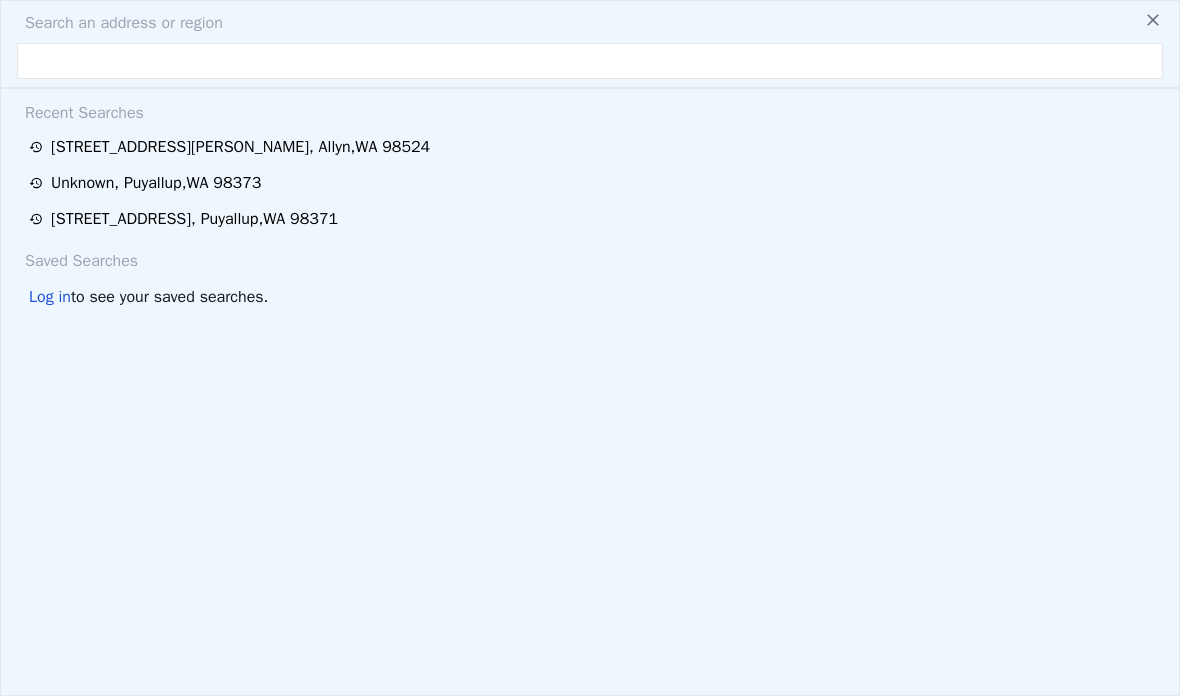 type on "[STREET_ADDRESS]" 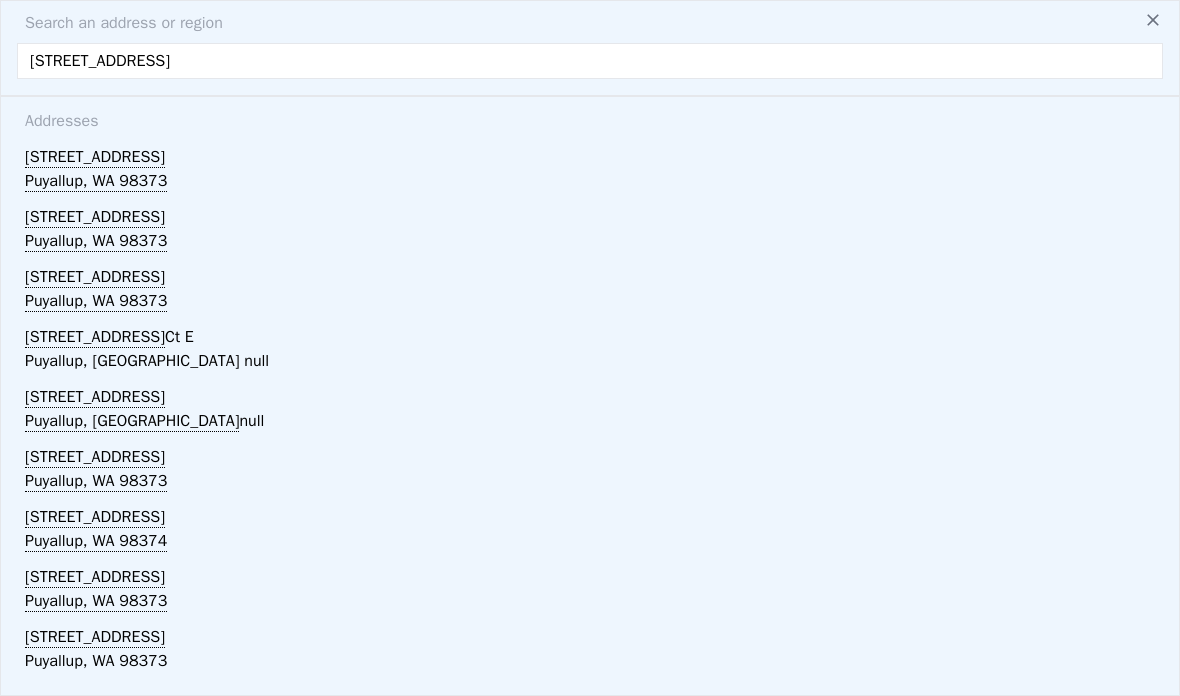 click on "[STREET_ADDRESS]" at bounding box center [594, 153] 